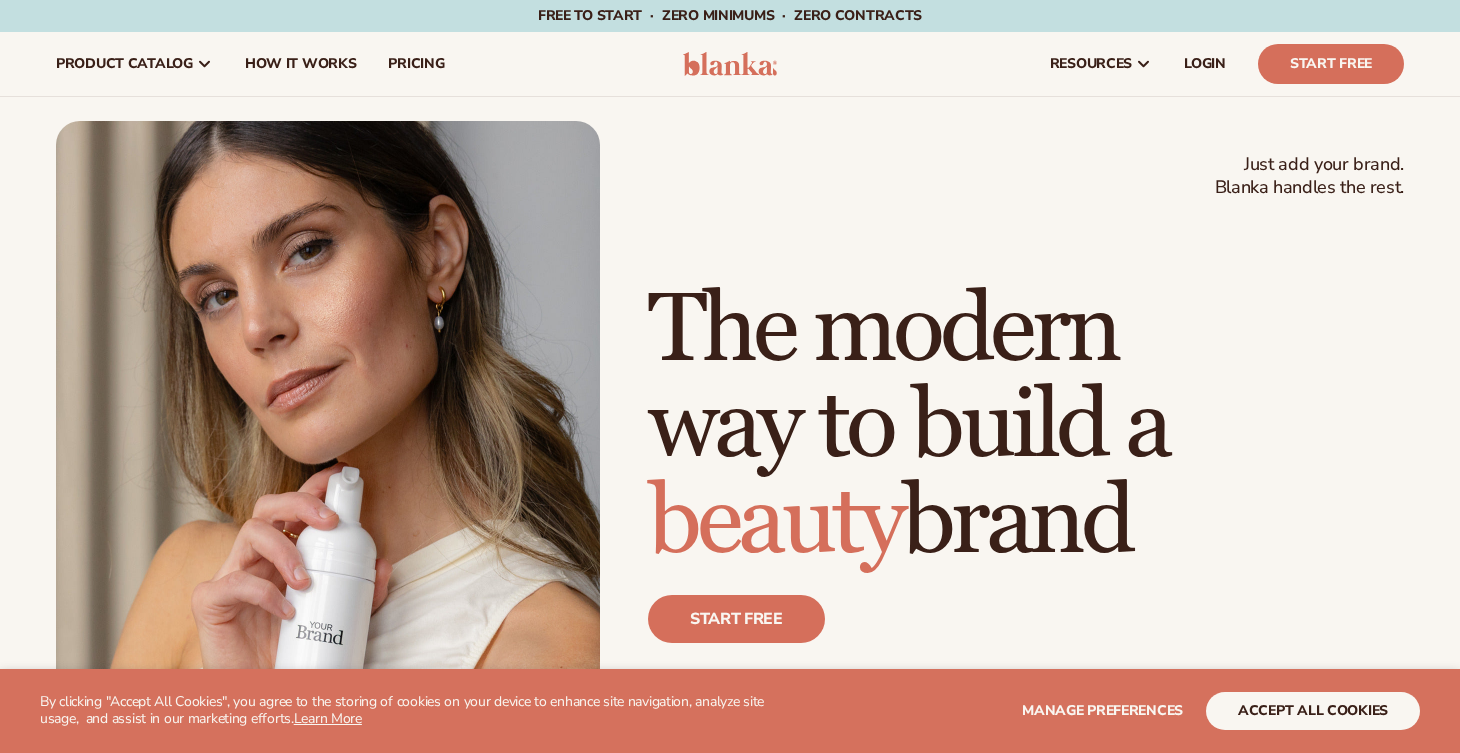 scroll, scrollTop: 0, scrollLeft: 0, axis: both 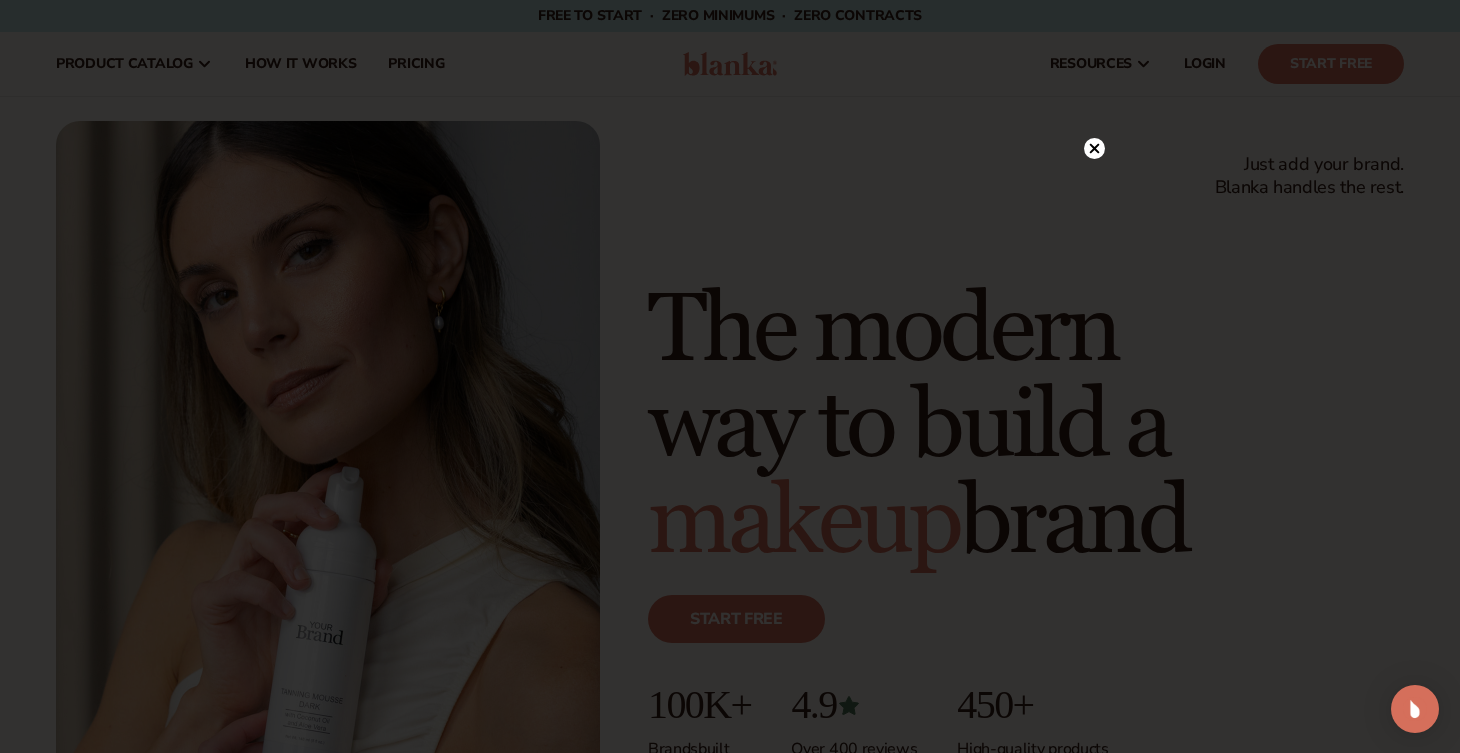 click 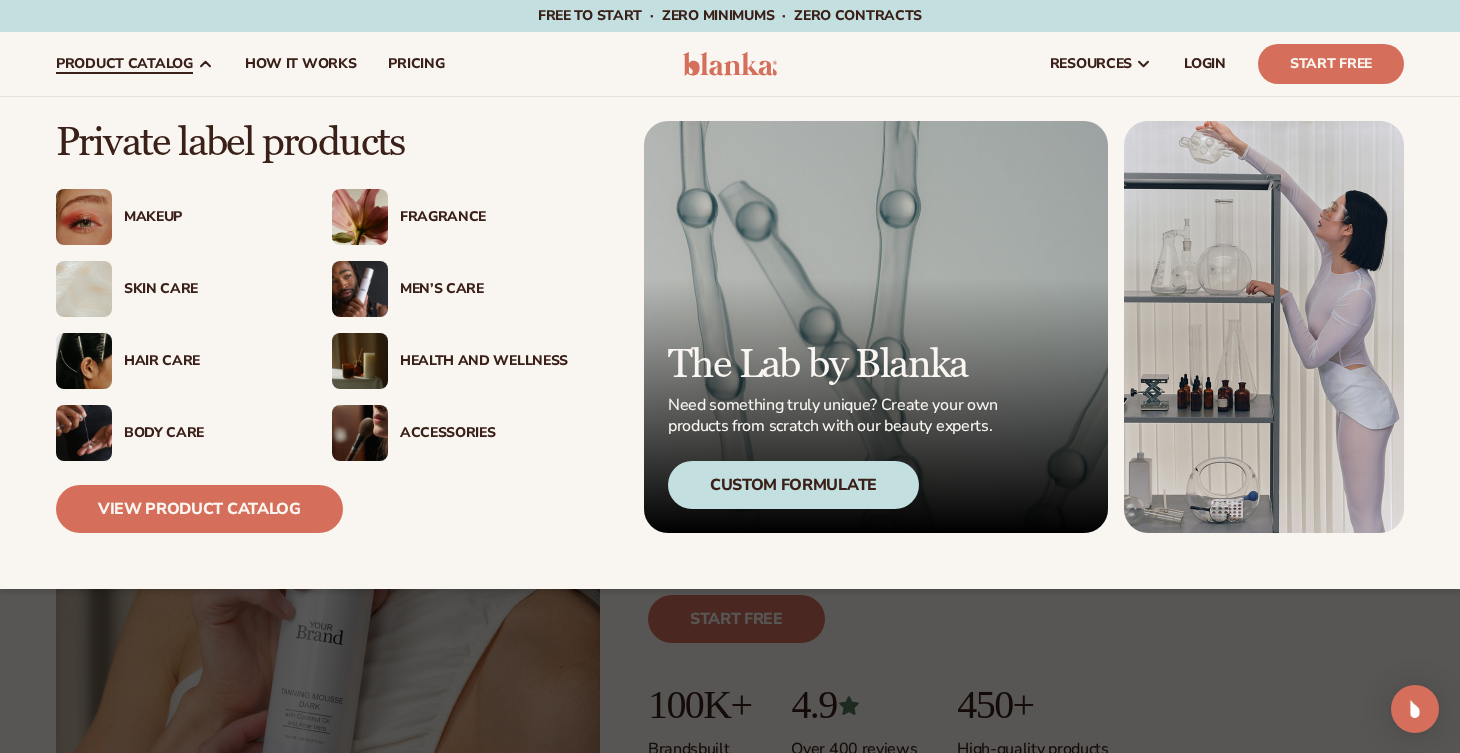 click on "Hair Care" at bounding box center [208, 361] 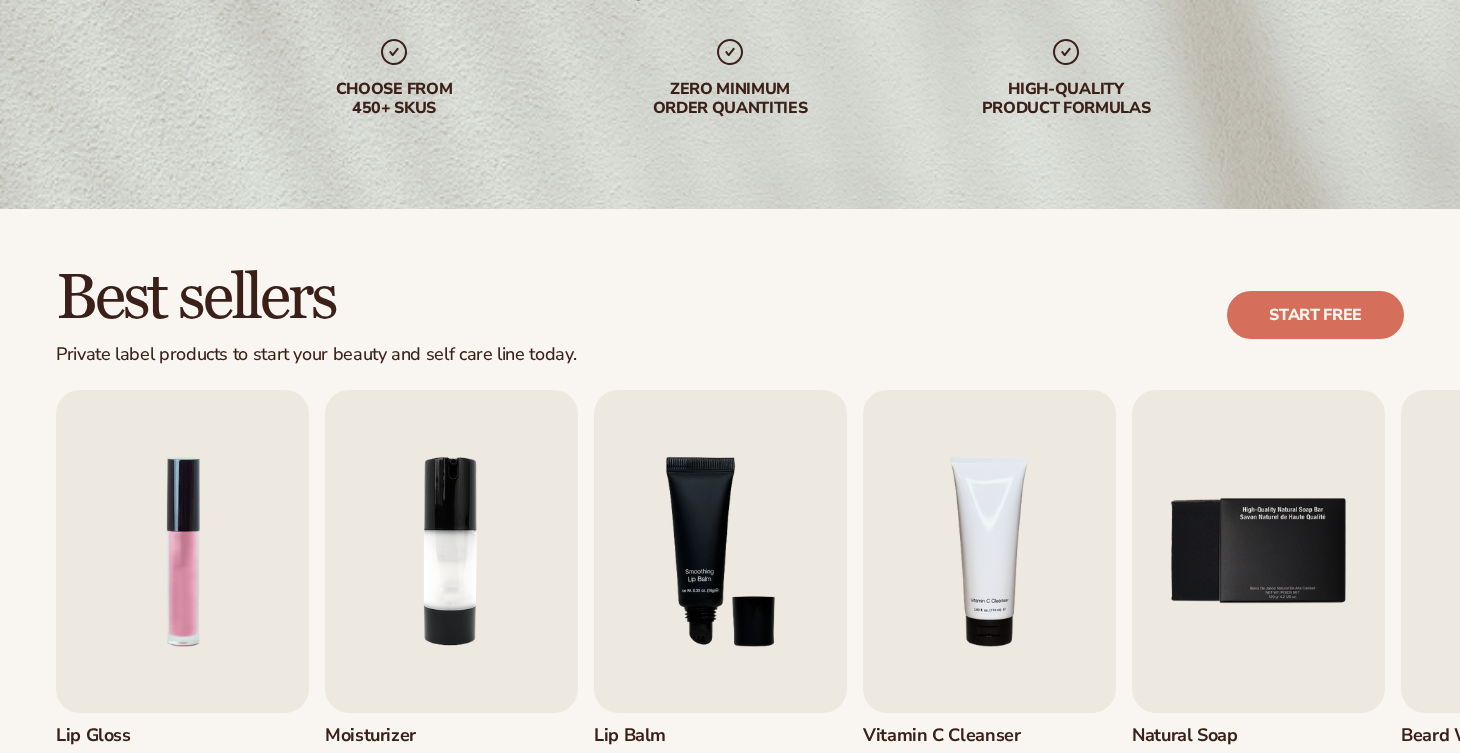 scroll, scrollTop: 564, scrollLeft: 0, axis: vertical 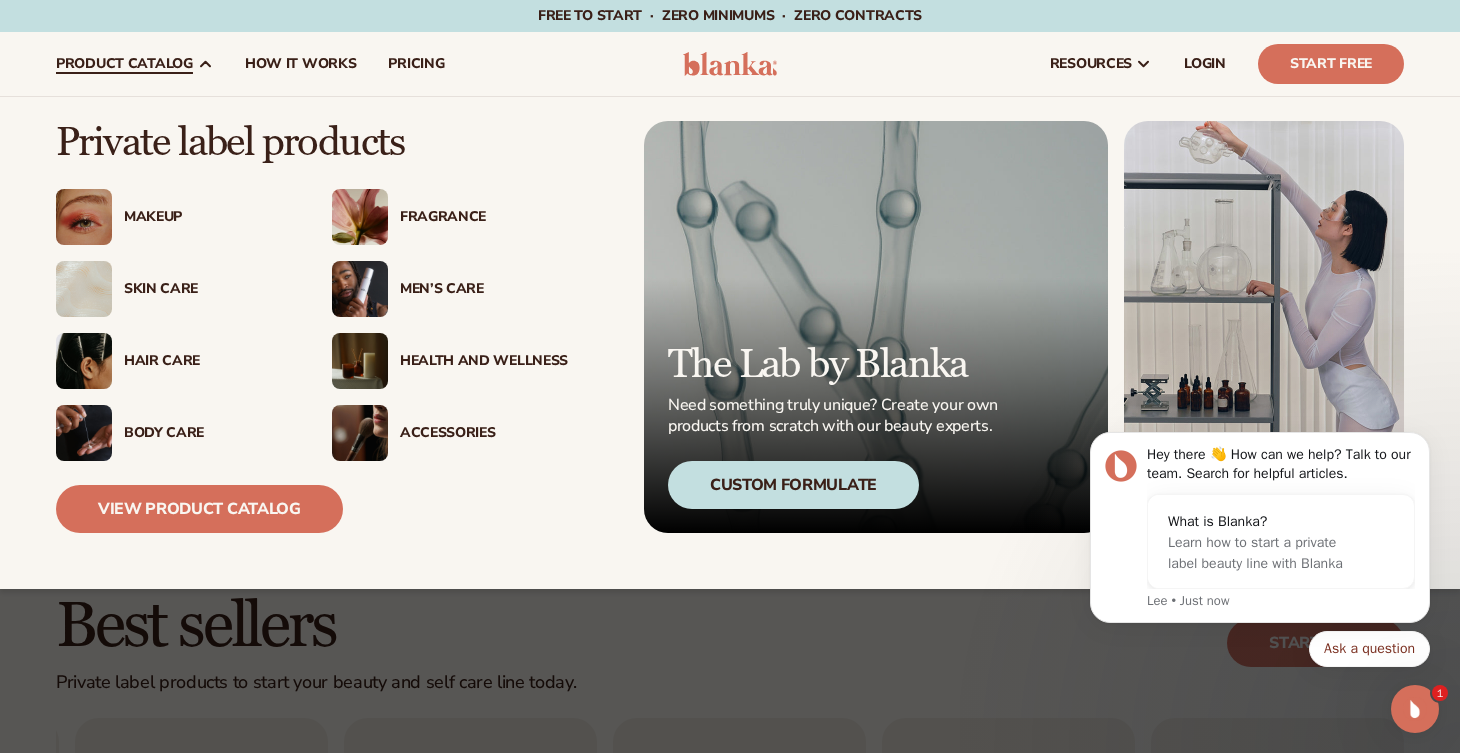 click on "Health And Wellness" at bounding box center (484, 361) 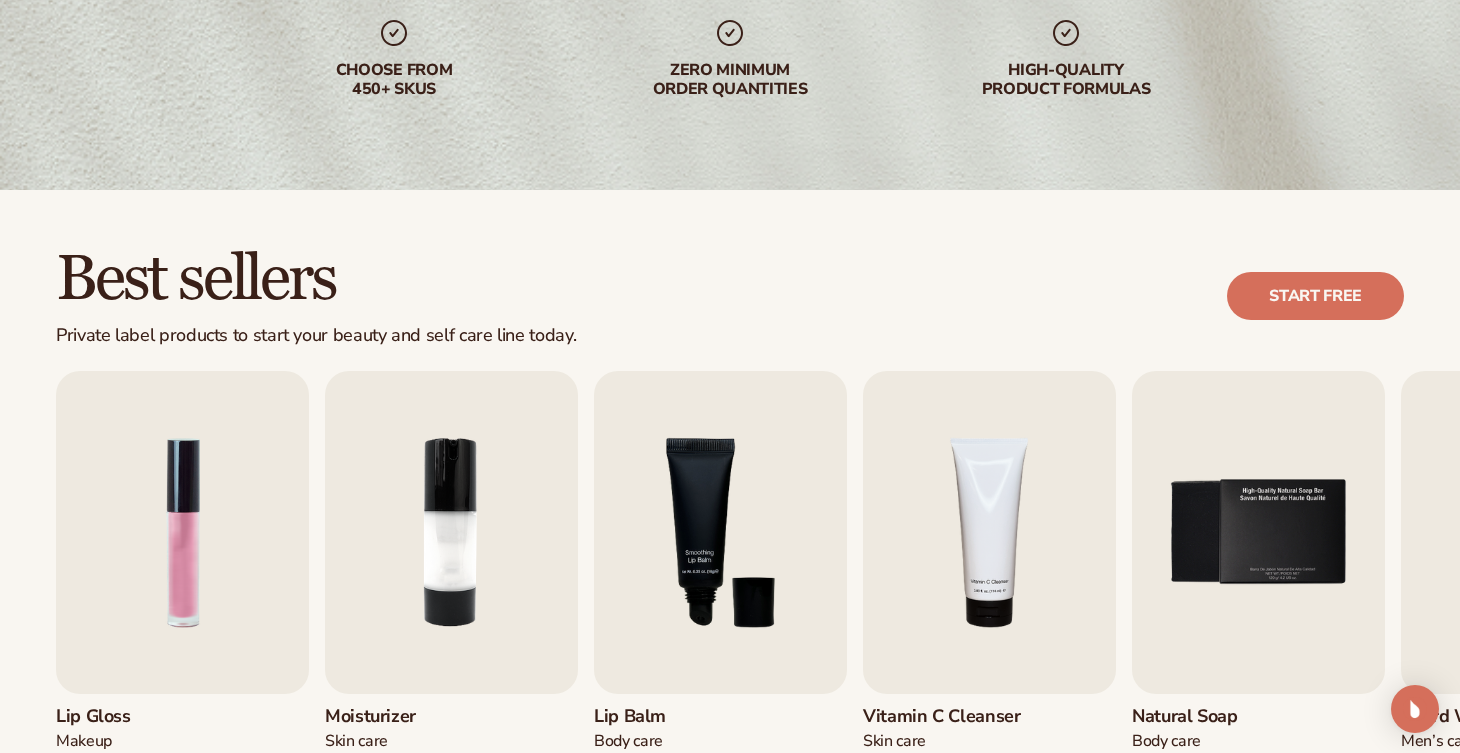 scroll, scrollTop: 475, scrollLeft: 0, axis: vertical 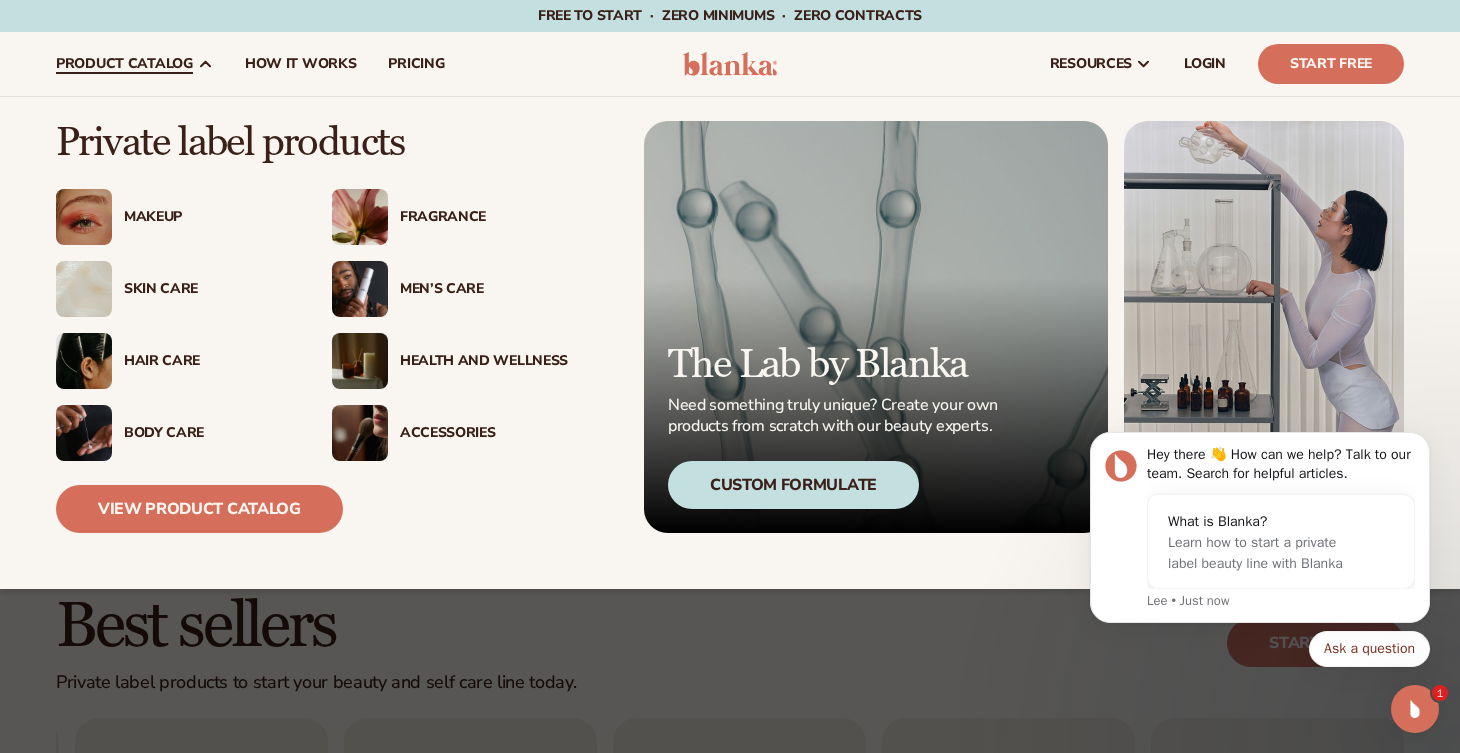 click on "Accessories" at bounding box center [484, 433] 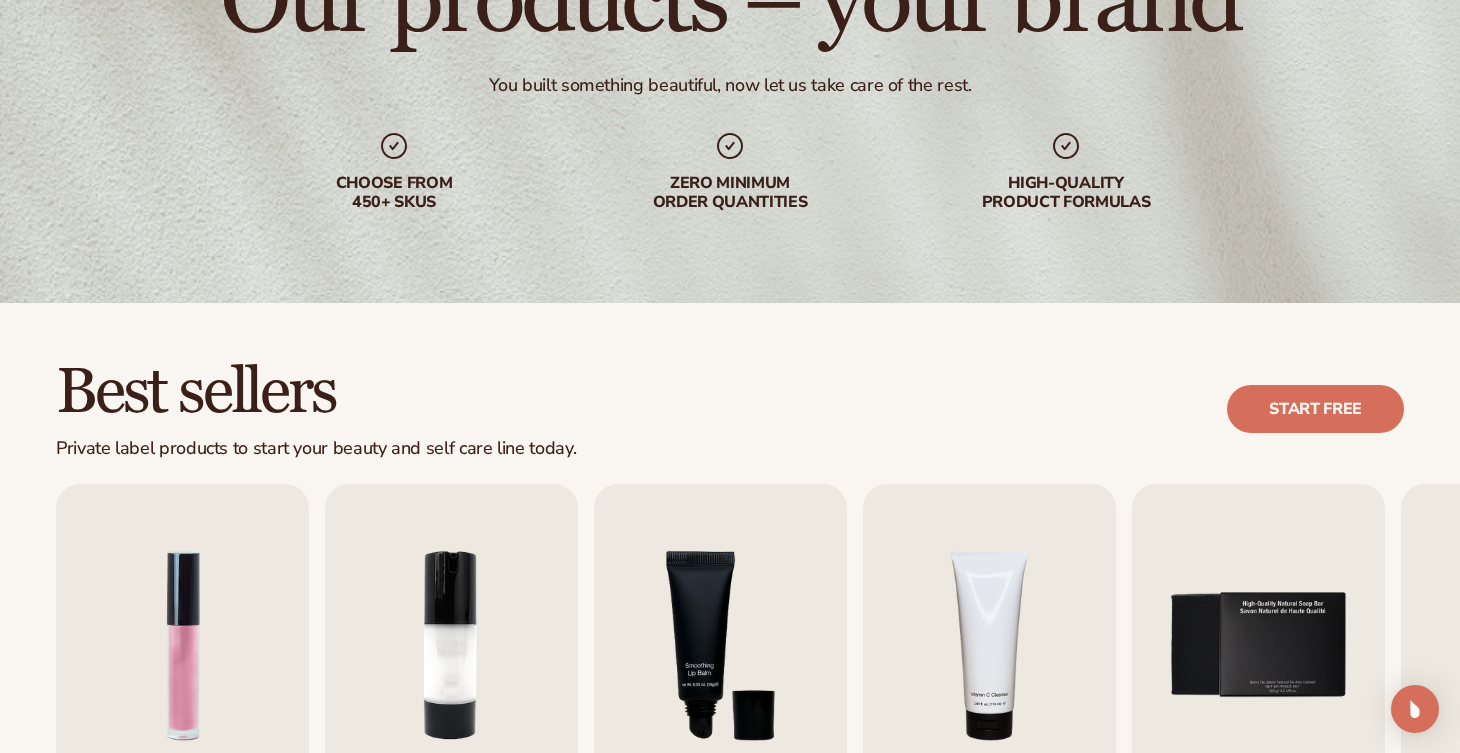scroll, scrollTop: 557, scrollLeft: 0, axis: vertical 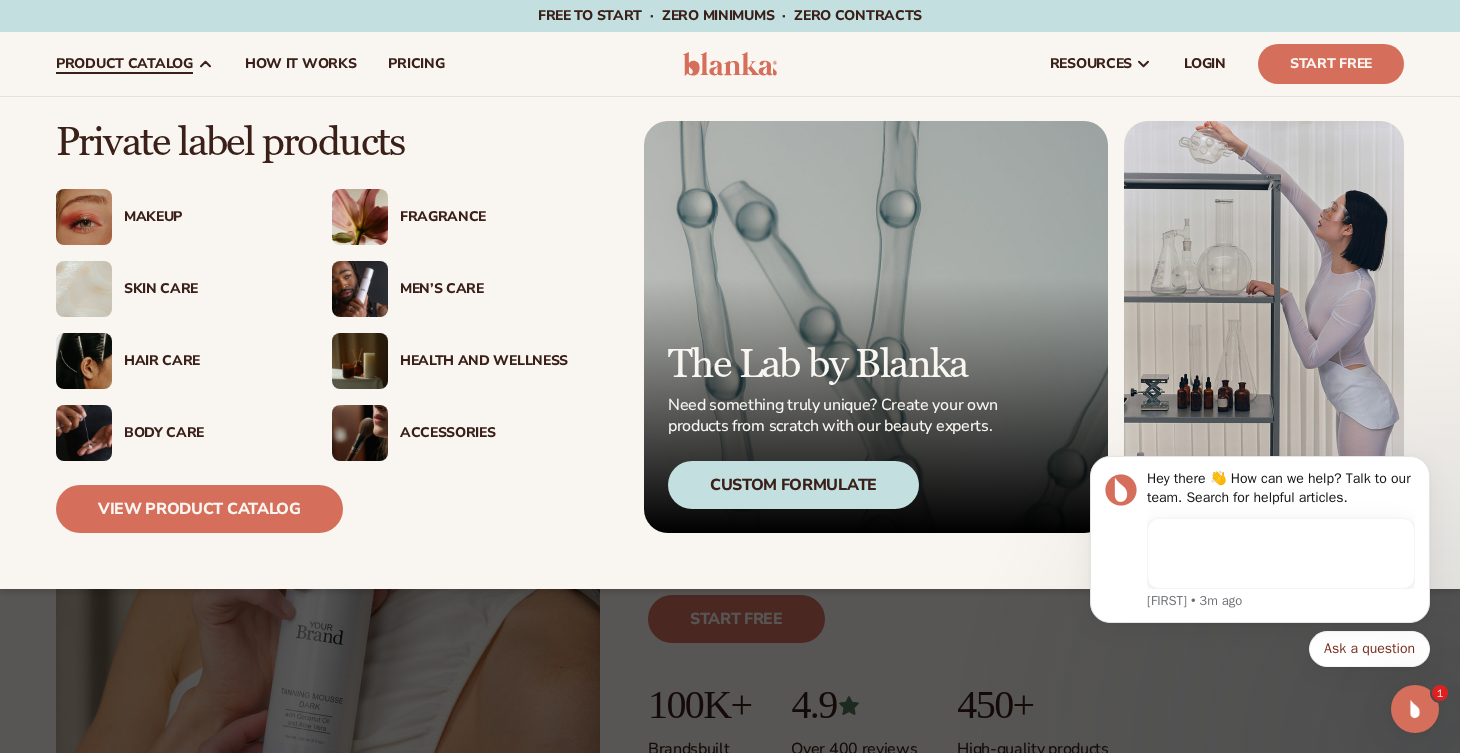 click on "Makeup" at bounding box center [208, 217] 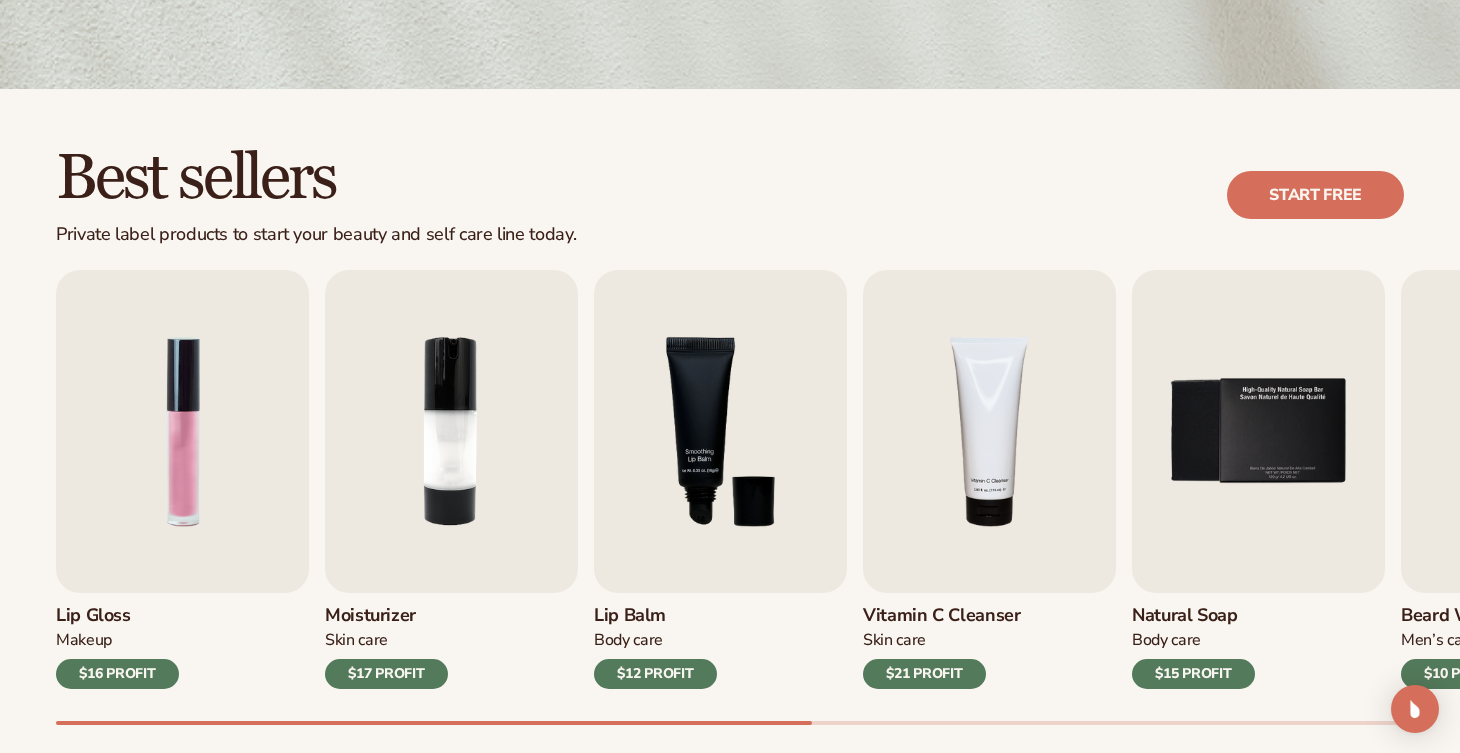 scroll, scrollTop: 583, scrollLeft: 0, axis: vertical 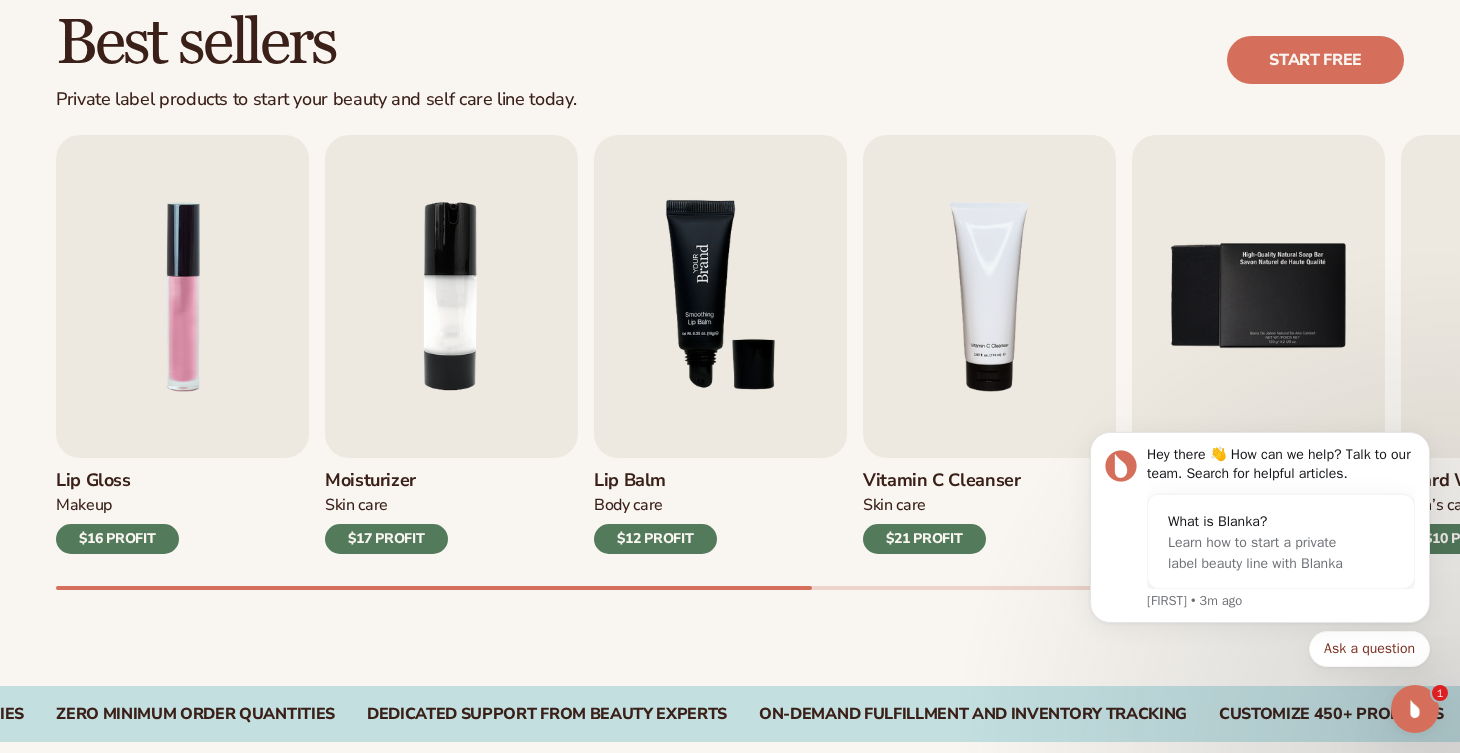 click at bounding box center [720, 296] 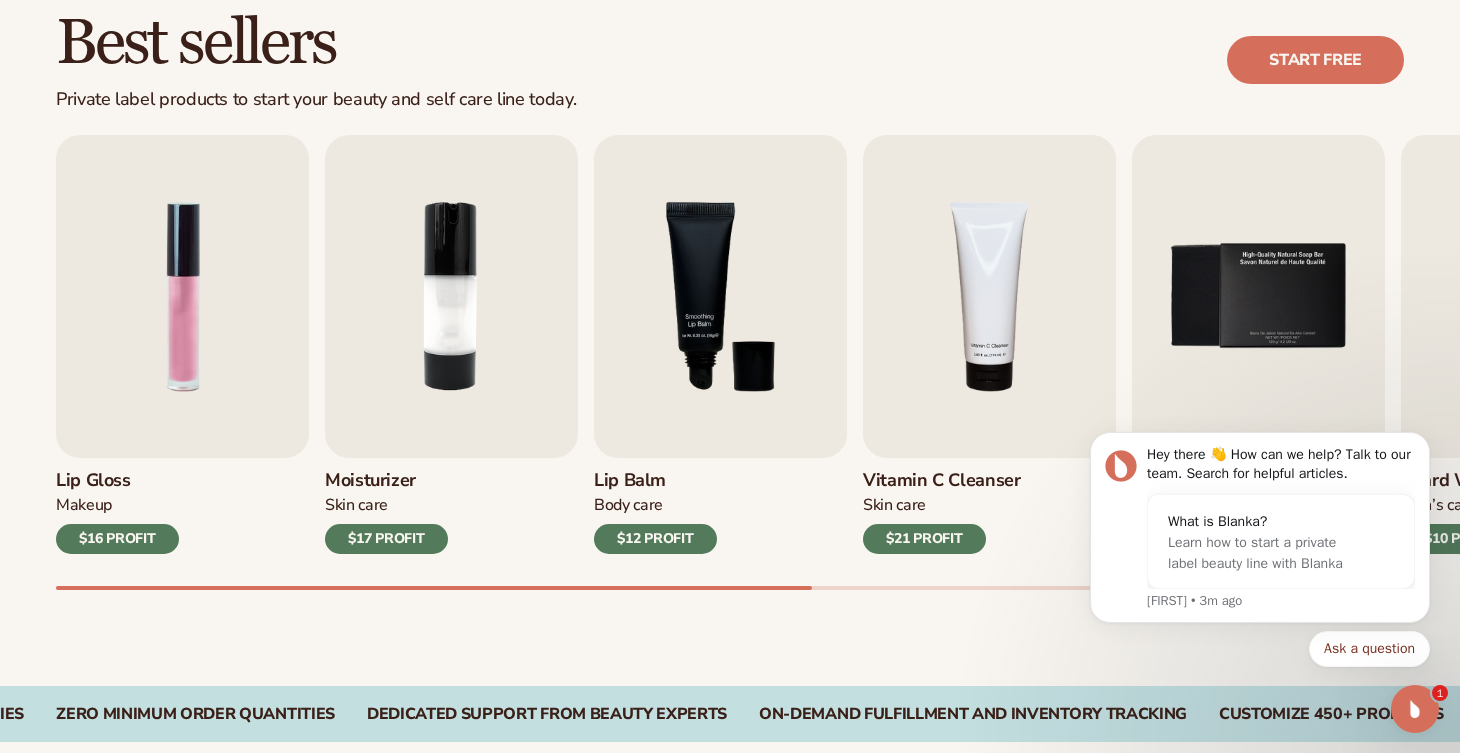 click on "$12 PROFIT" at bounding box center (655, 539) 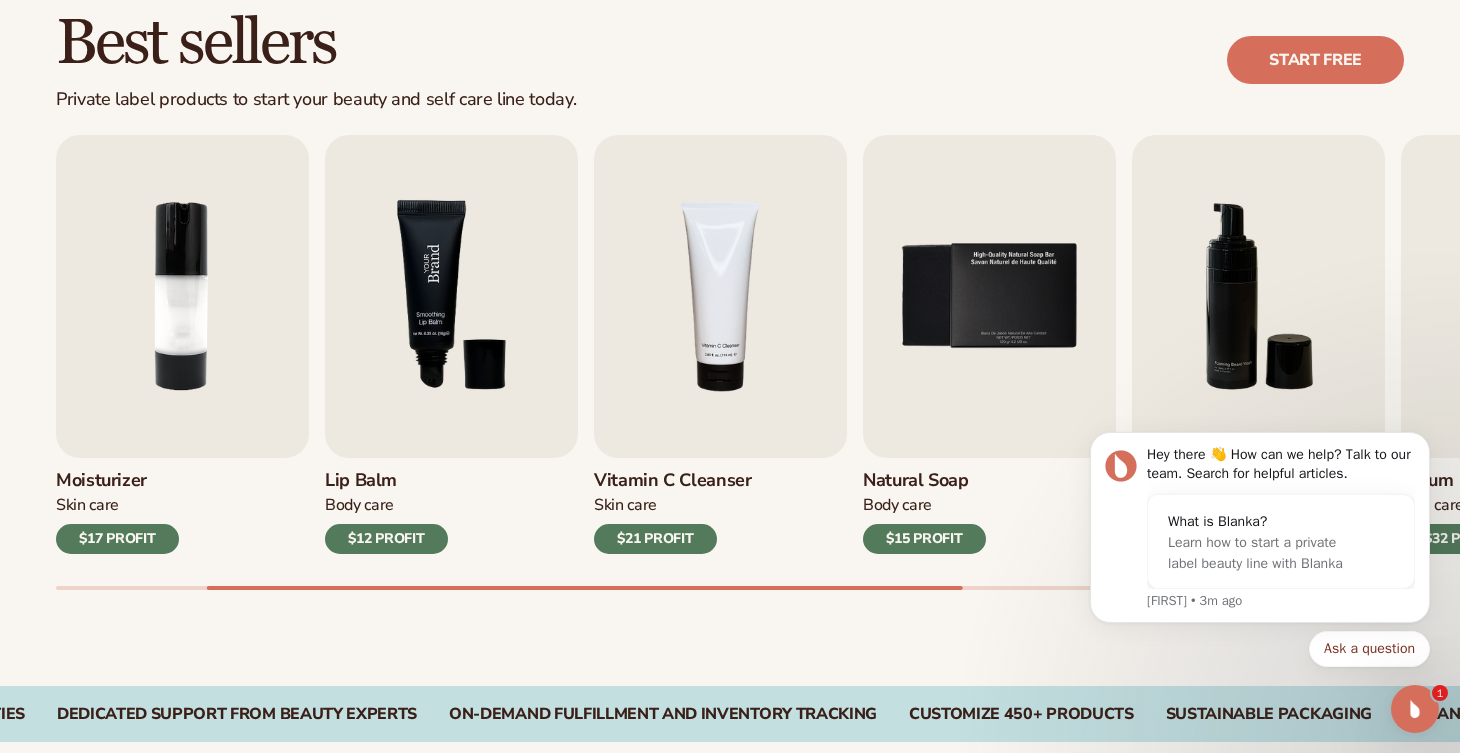click at bounding box center (451, 296) 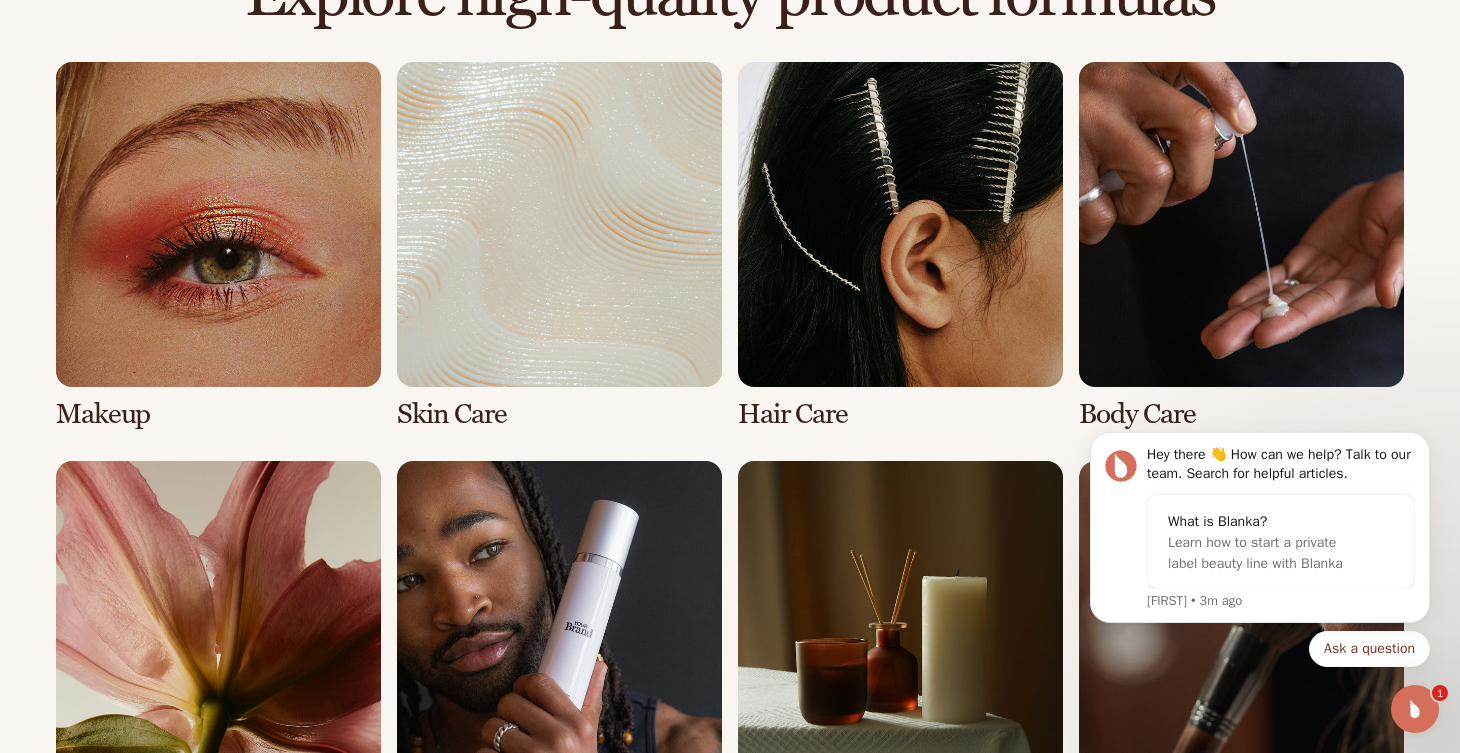 scroll, scrollTop: 1451, scrollLeft: 0, axis: vertical 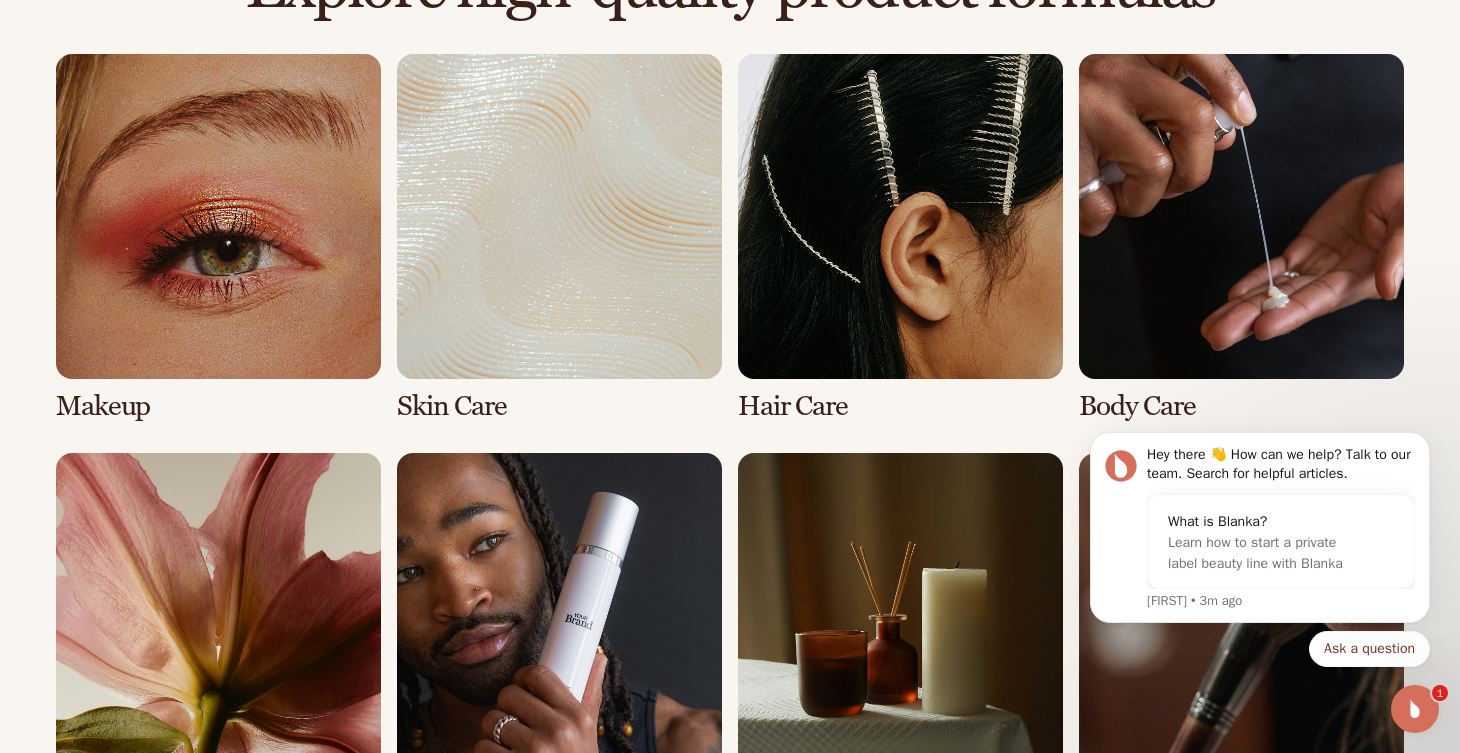 click at bounding box center [559, 238] 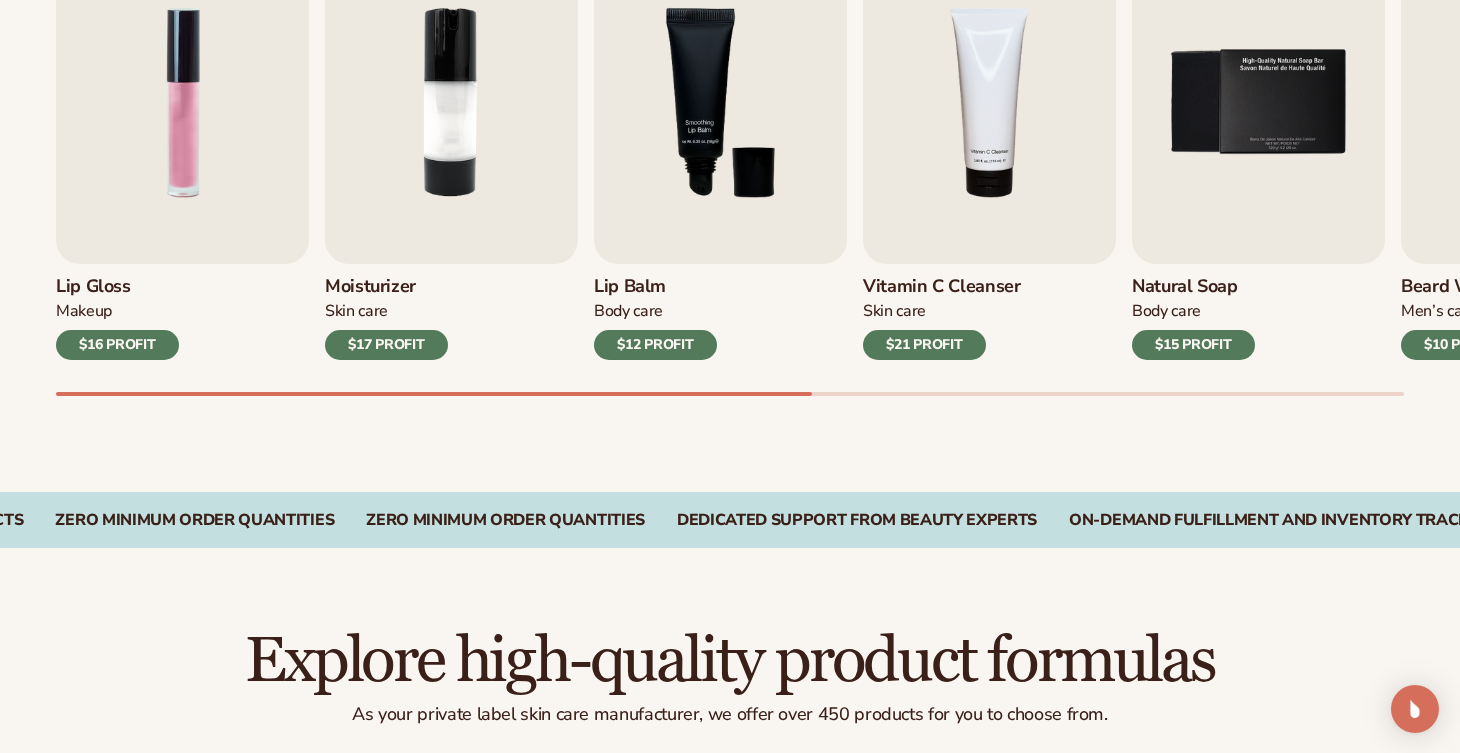 scroll, scrollTop: 841, scrollLeft: 0, axis: vertical 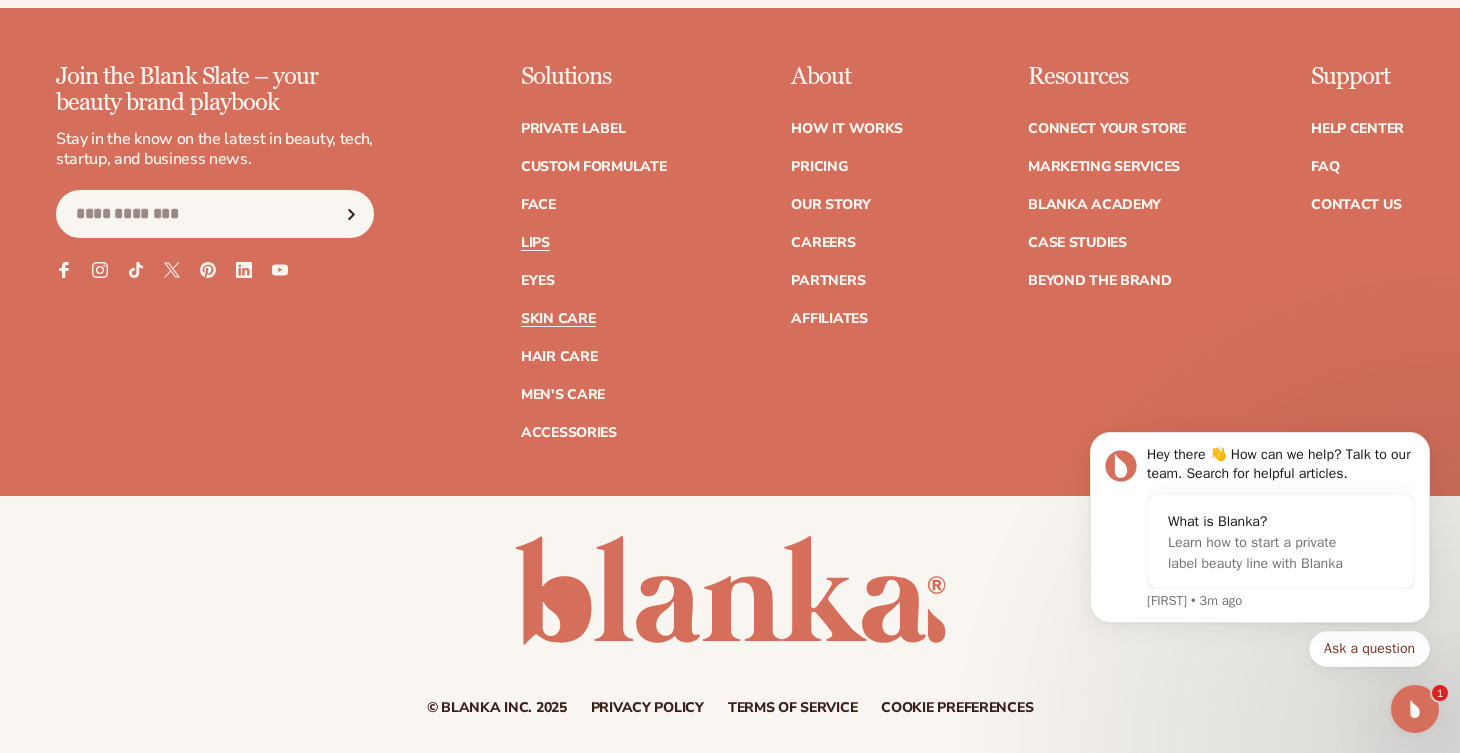 click on "Lips" at bounding box center [535, 243] 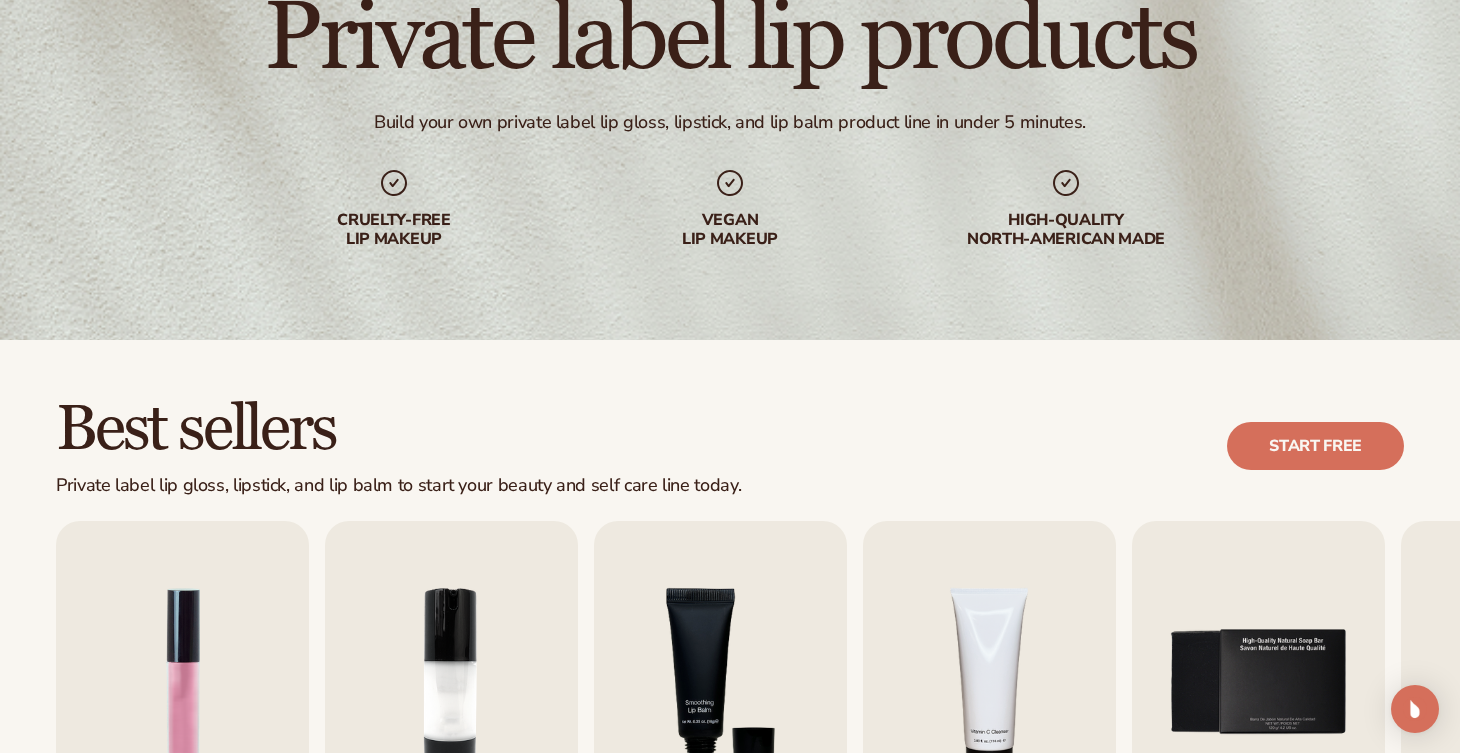 scroll, scrollTop: 401, scrollLeft: 0, axis: vertical 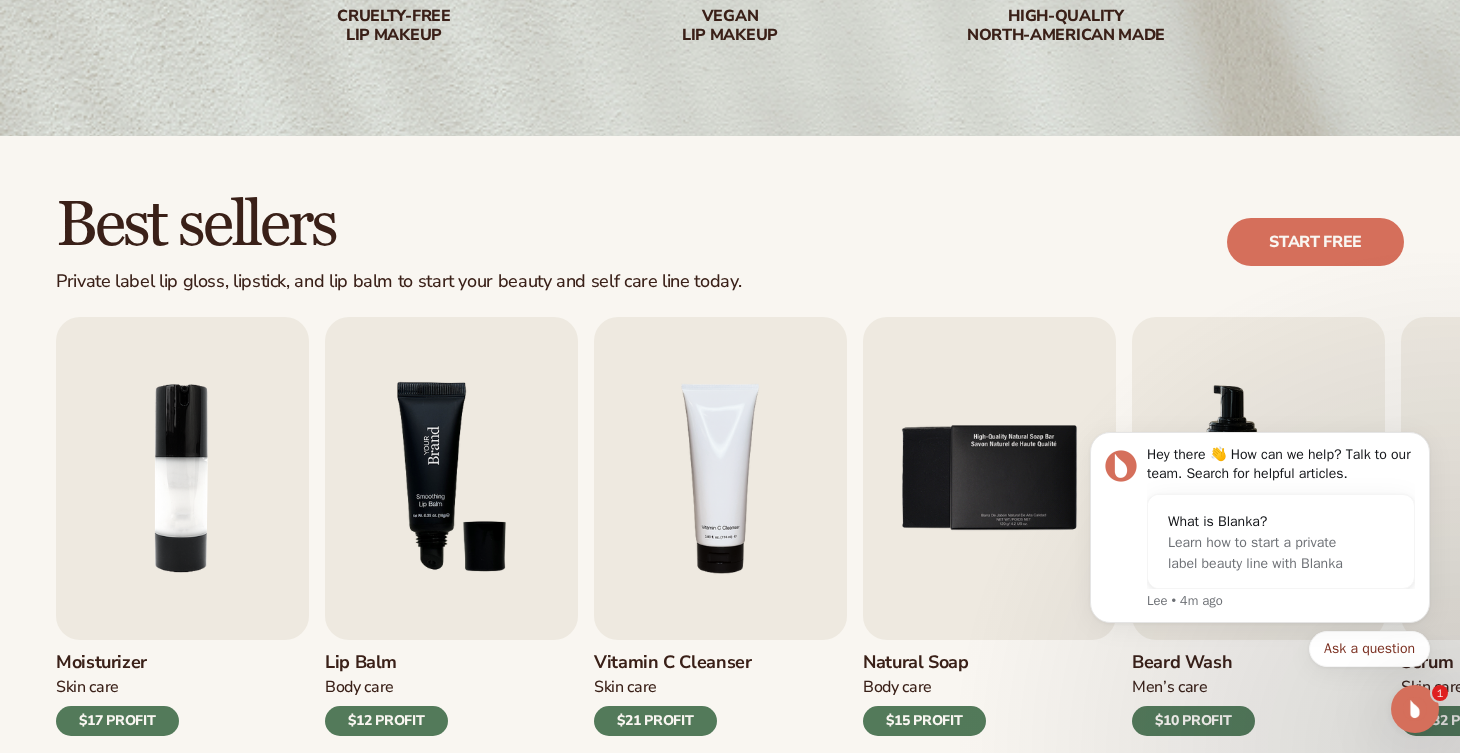 click at bounding box center (451, 478) 